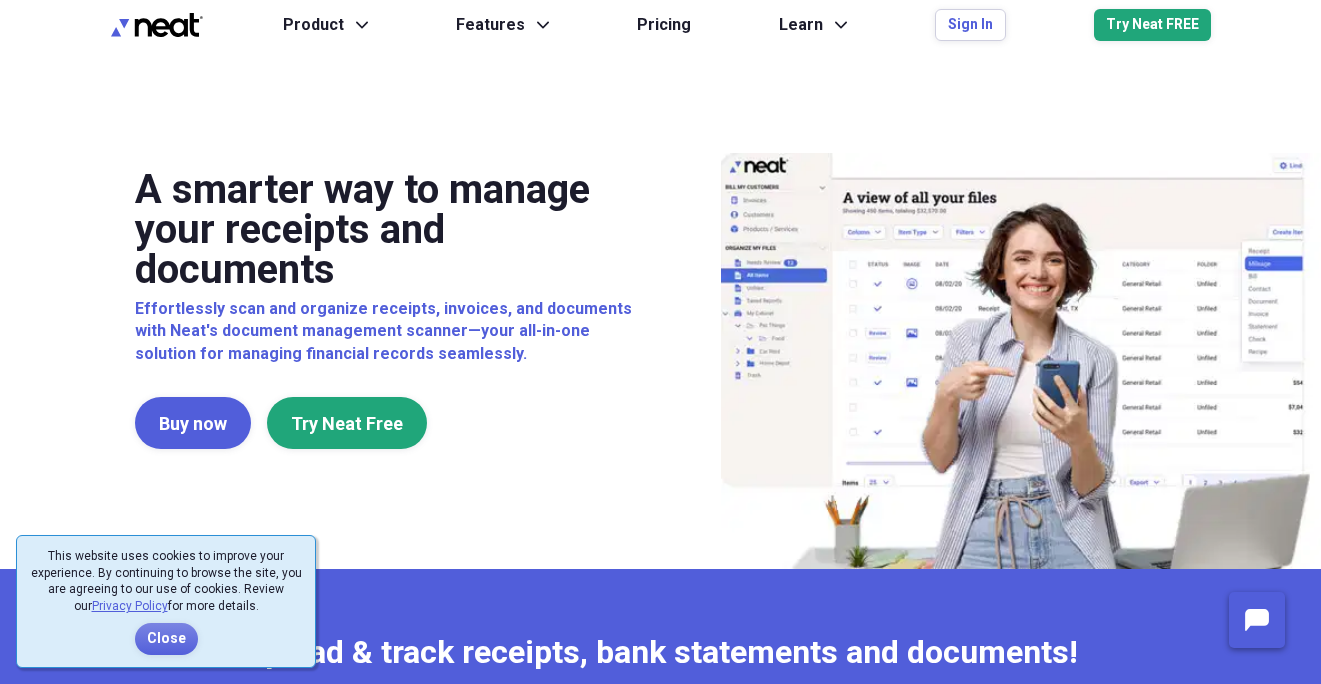 scroll, scrollTop: 0, scrollLeft: 0, axis: both 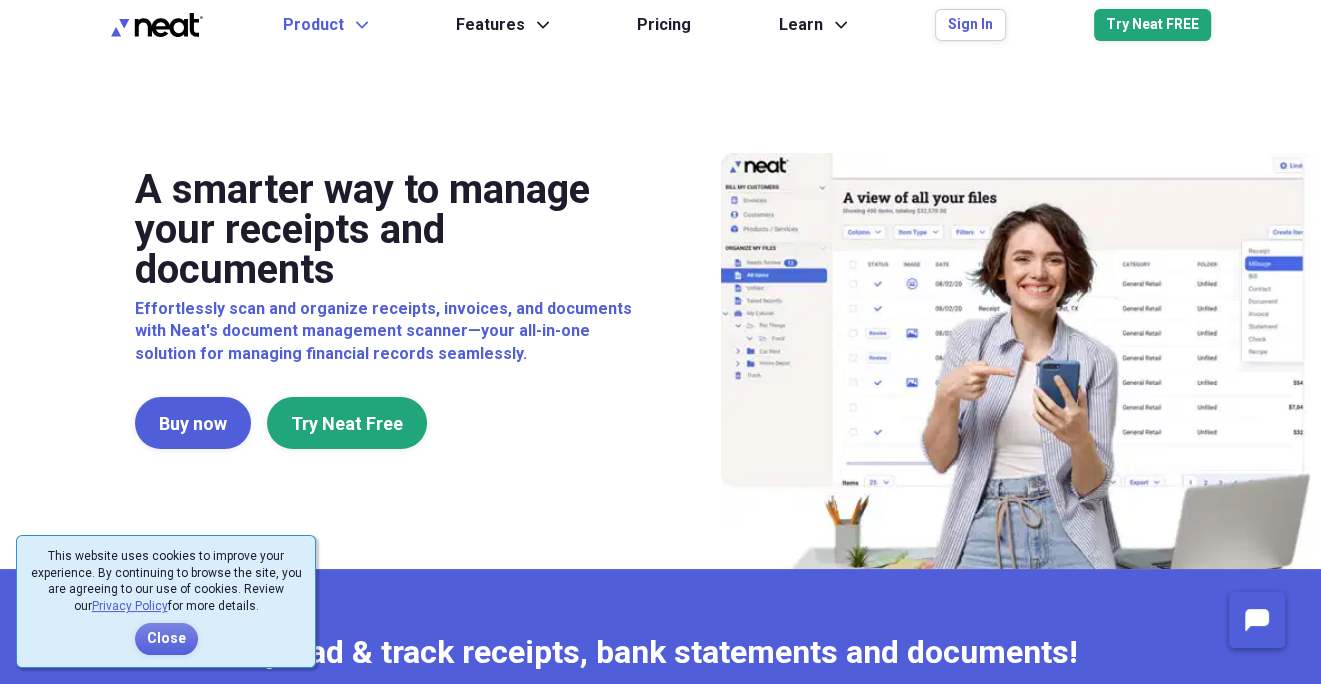 click on "Product" at bounding box center (313, 25) 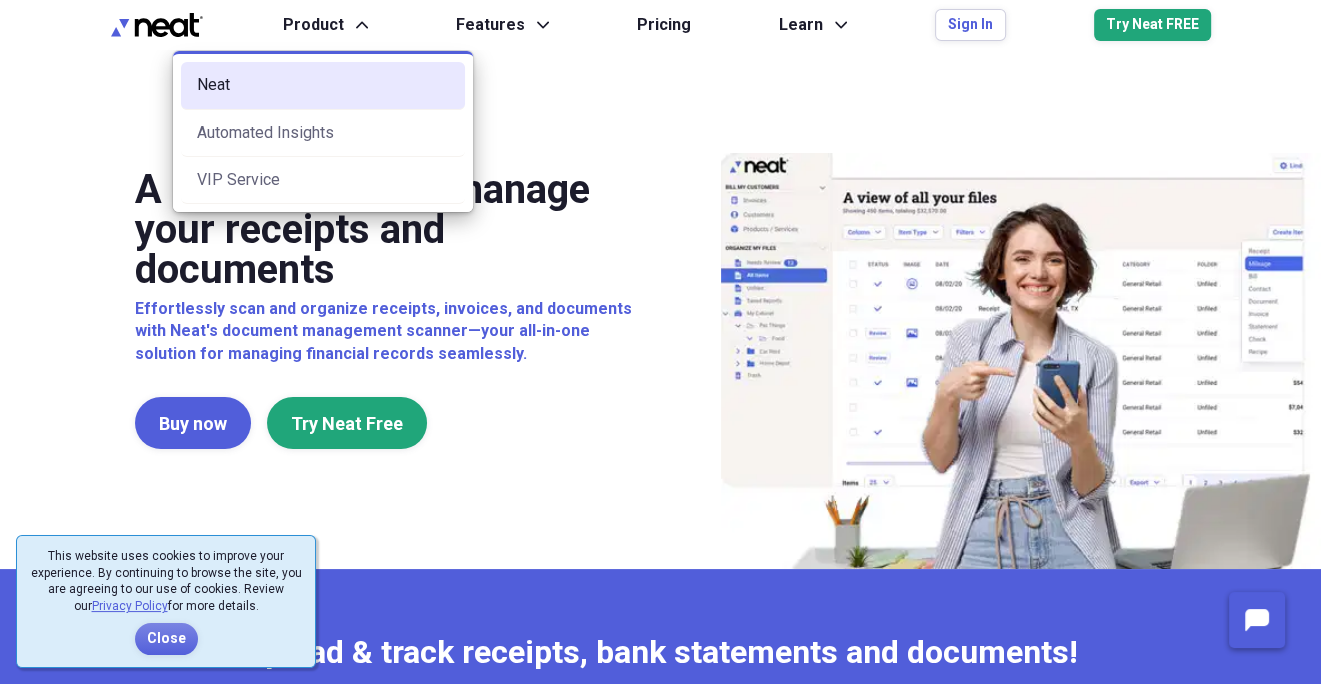 click on "Neat" at bounding box center [323, 85] 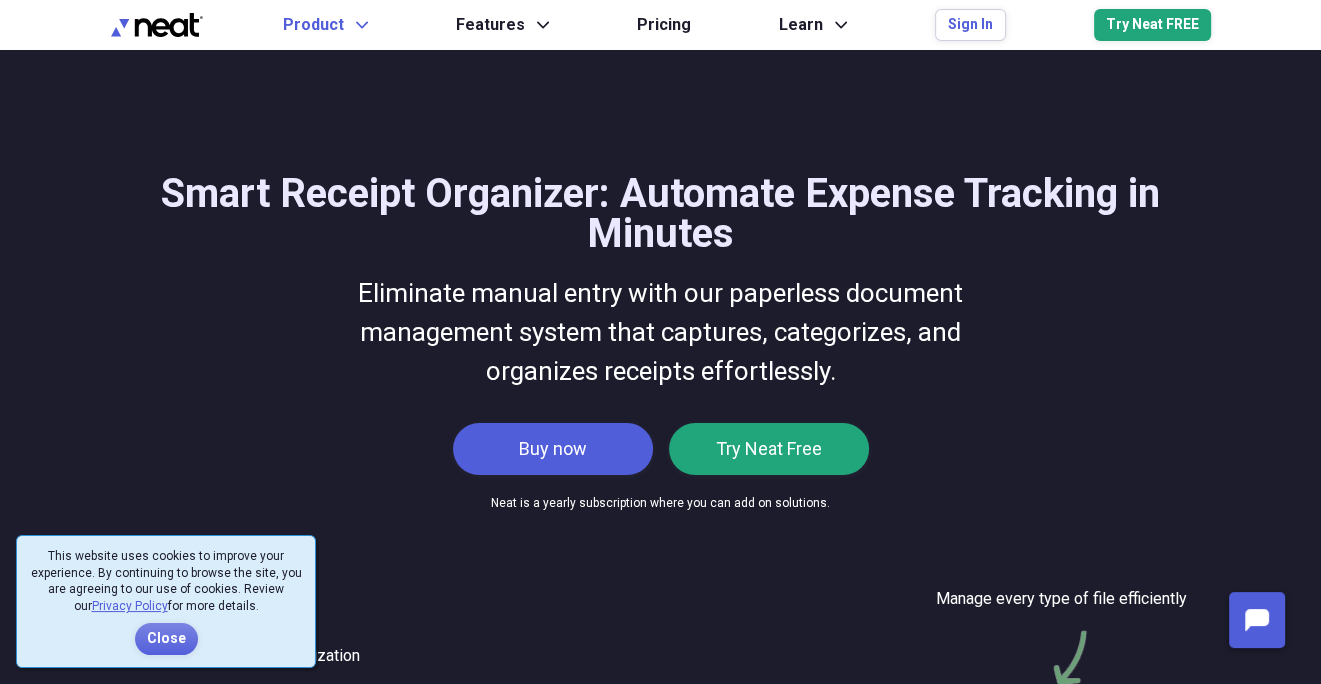 click on "Product" at bounding box center [313, 25] 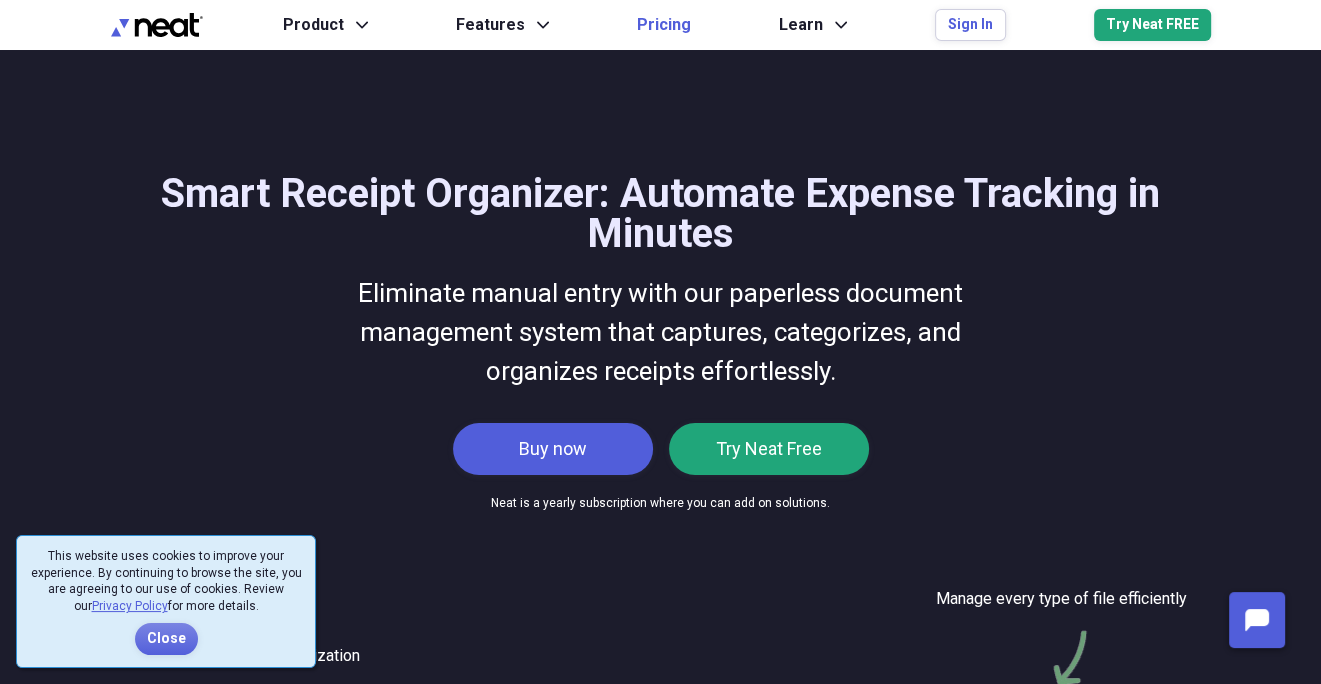 click on "Pricing" at bounding box center [664, 25] 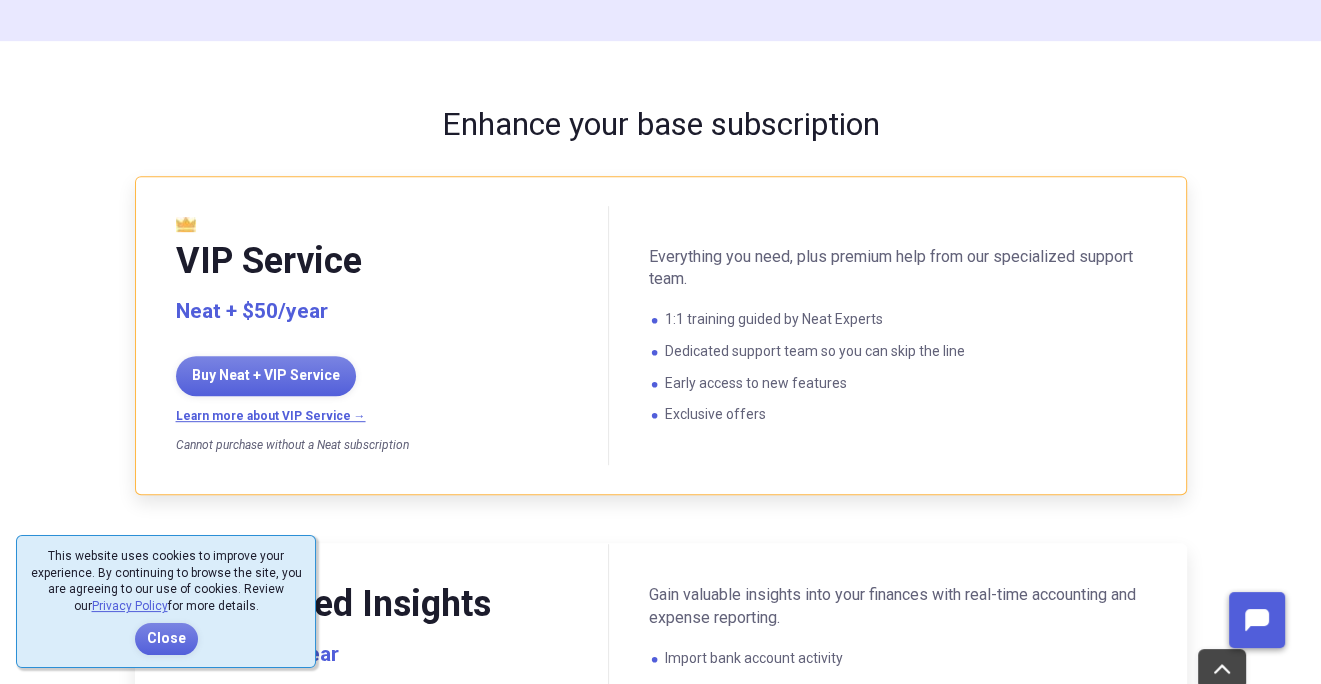 scroll, scrollTop: 0, scrollLeft: 0, axis: both 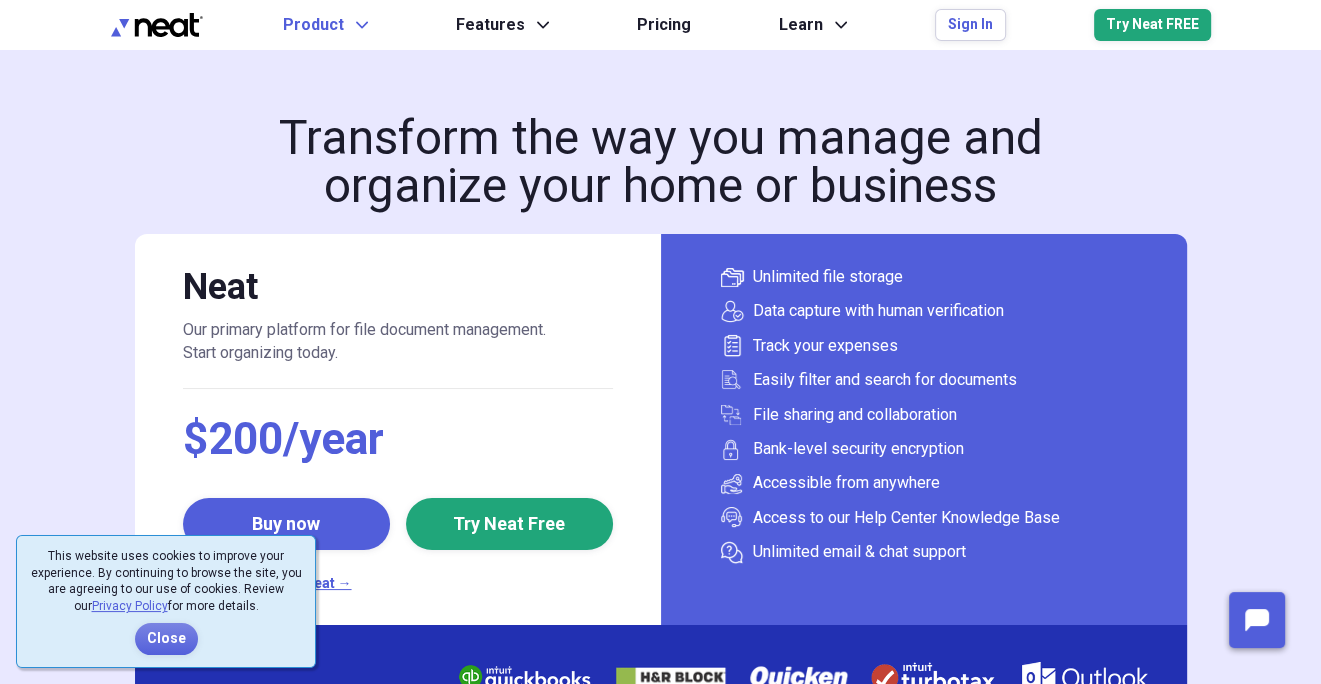 click on "Product" at bounding box center [313, 25] 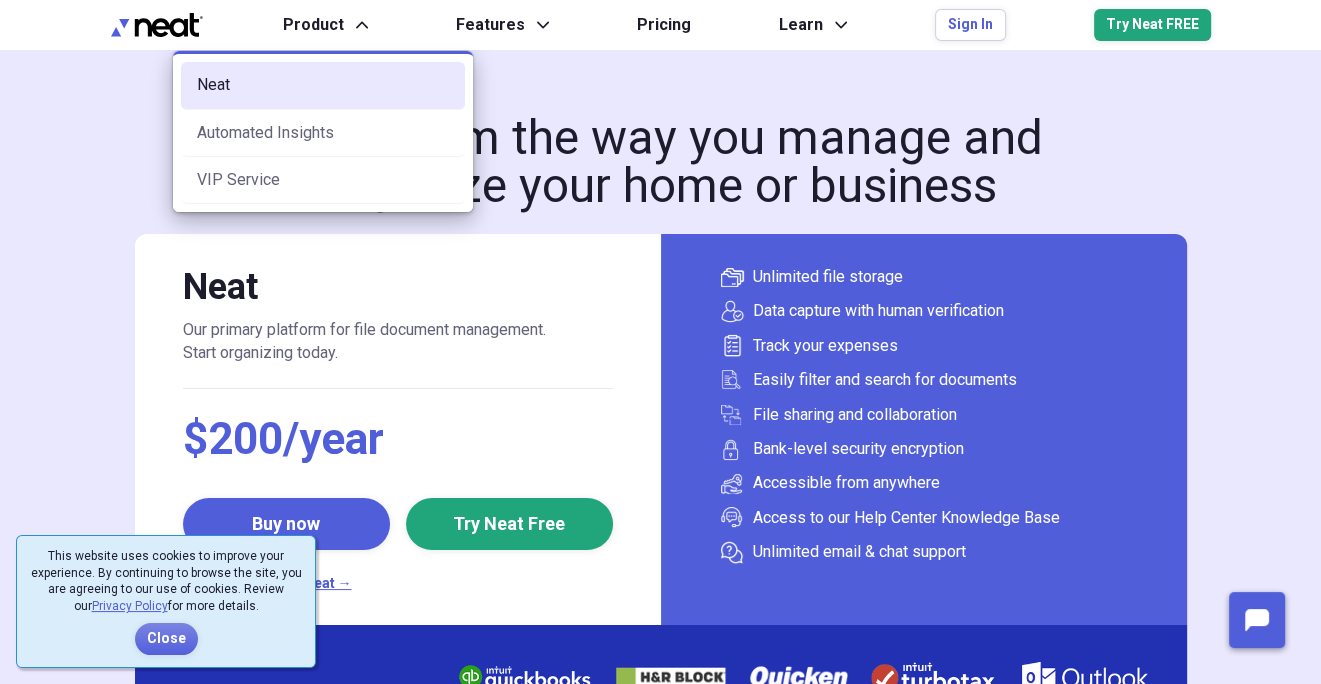 click on "Neat" at bounding box center (323, 85) 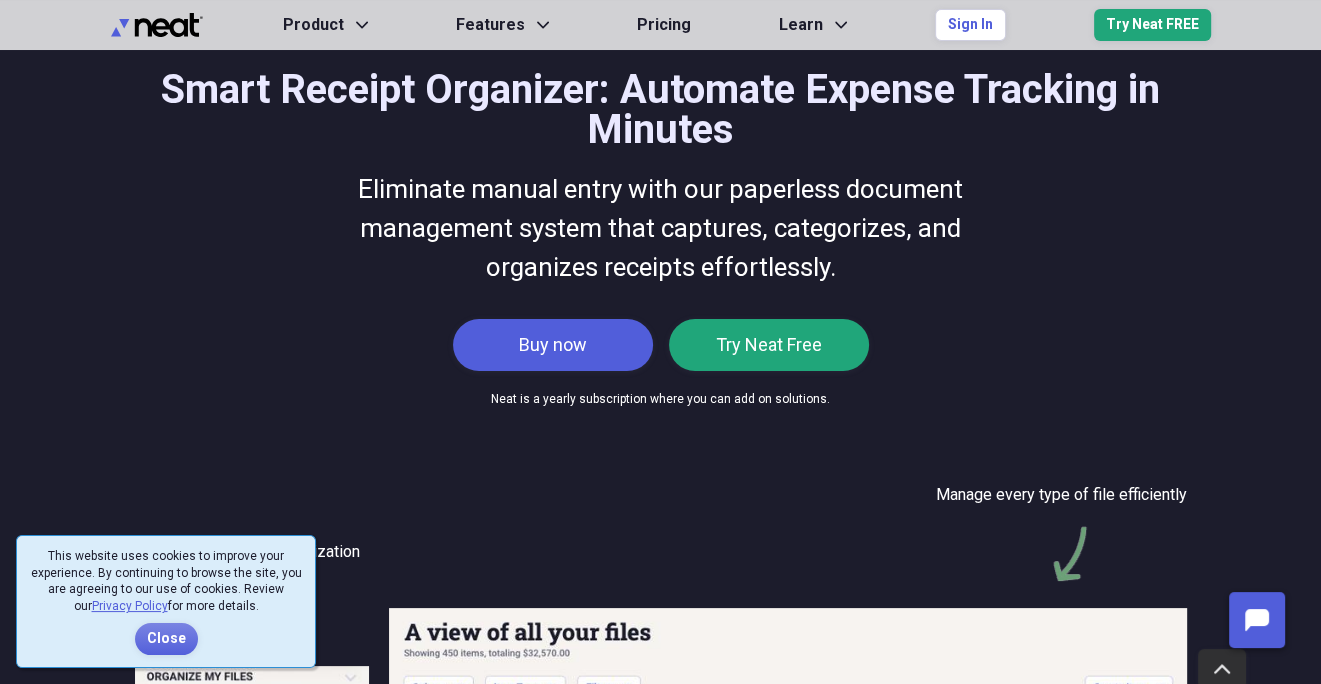 scroll, scrollTop: 0, scrollLeft: 0, axis: both 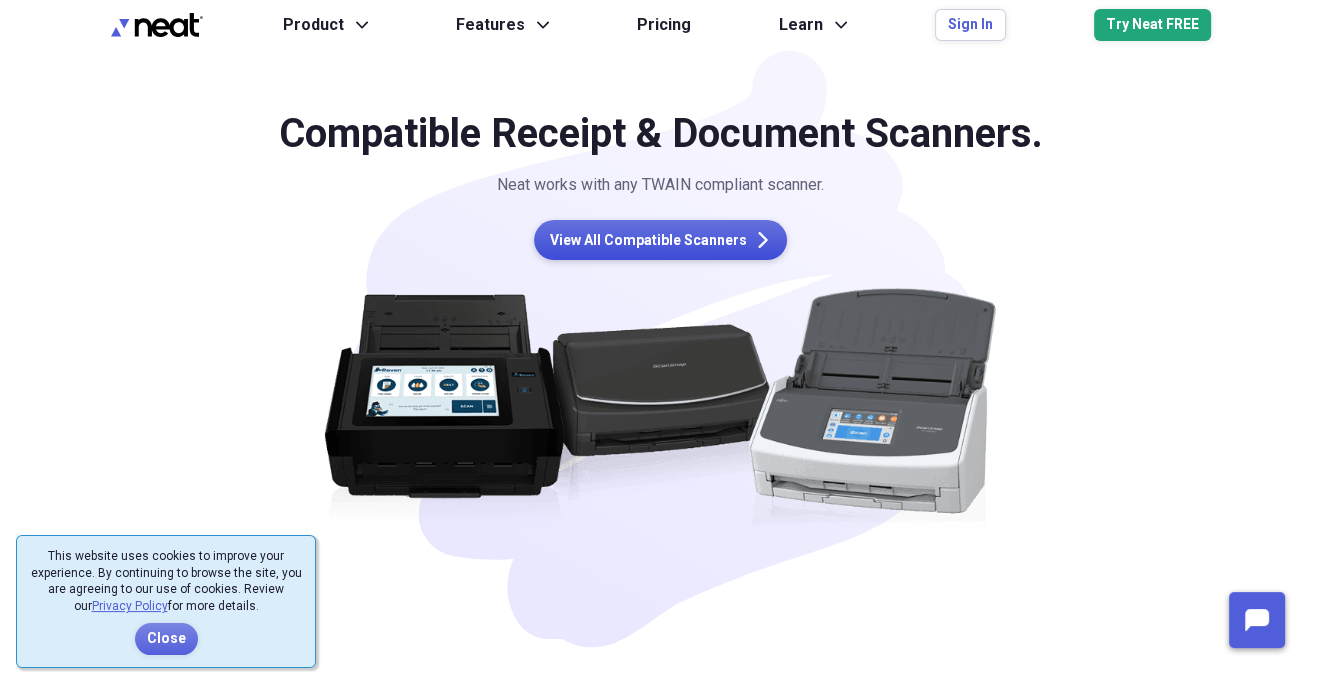 click on "View All Compatible Scanners chevron-right" at bounding box center (660, 240) 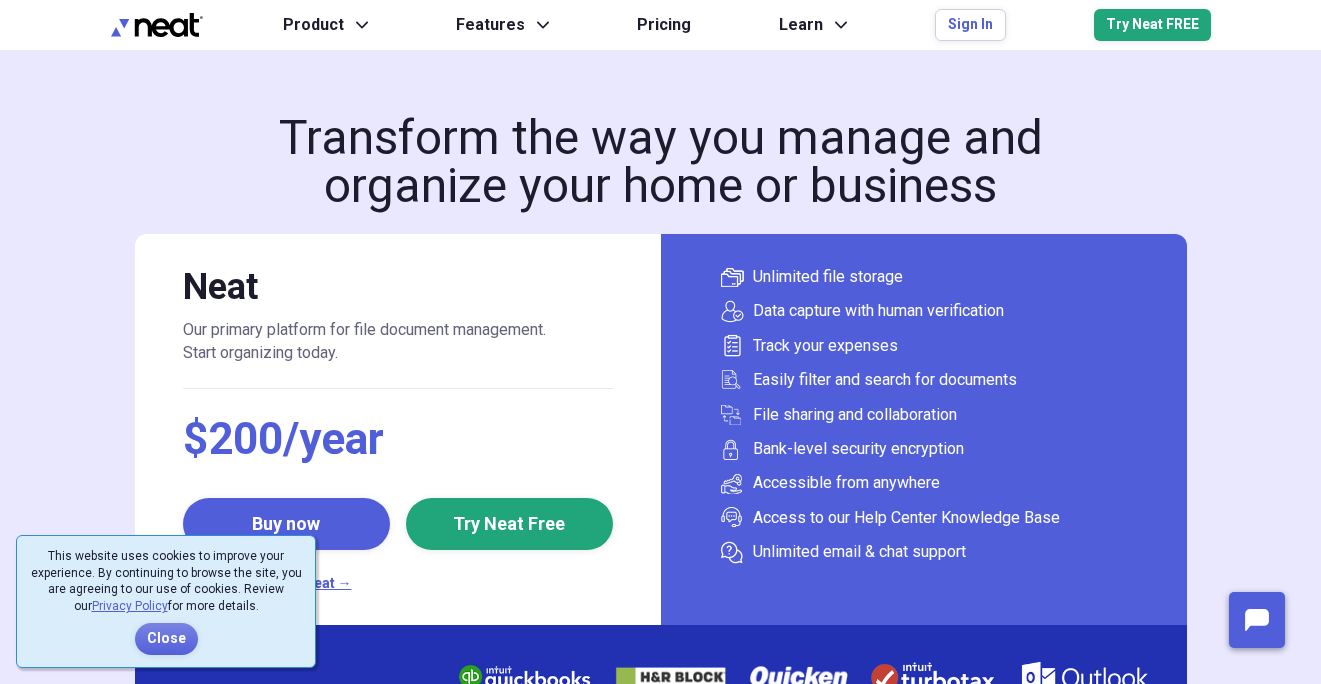 scroll, scrollTop: 0, scrollLeft: 0, axis: both 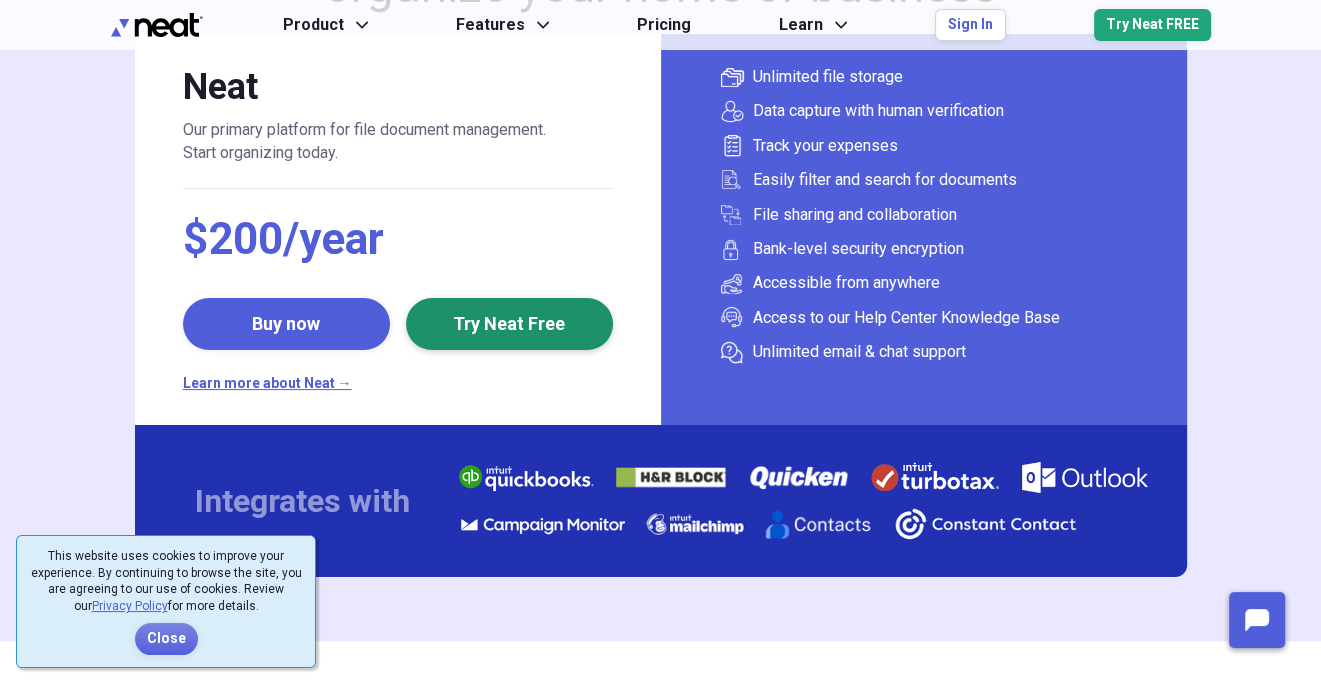 click on "Try Neat Free" at bounding box center (509, 324) 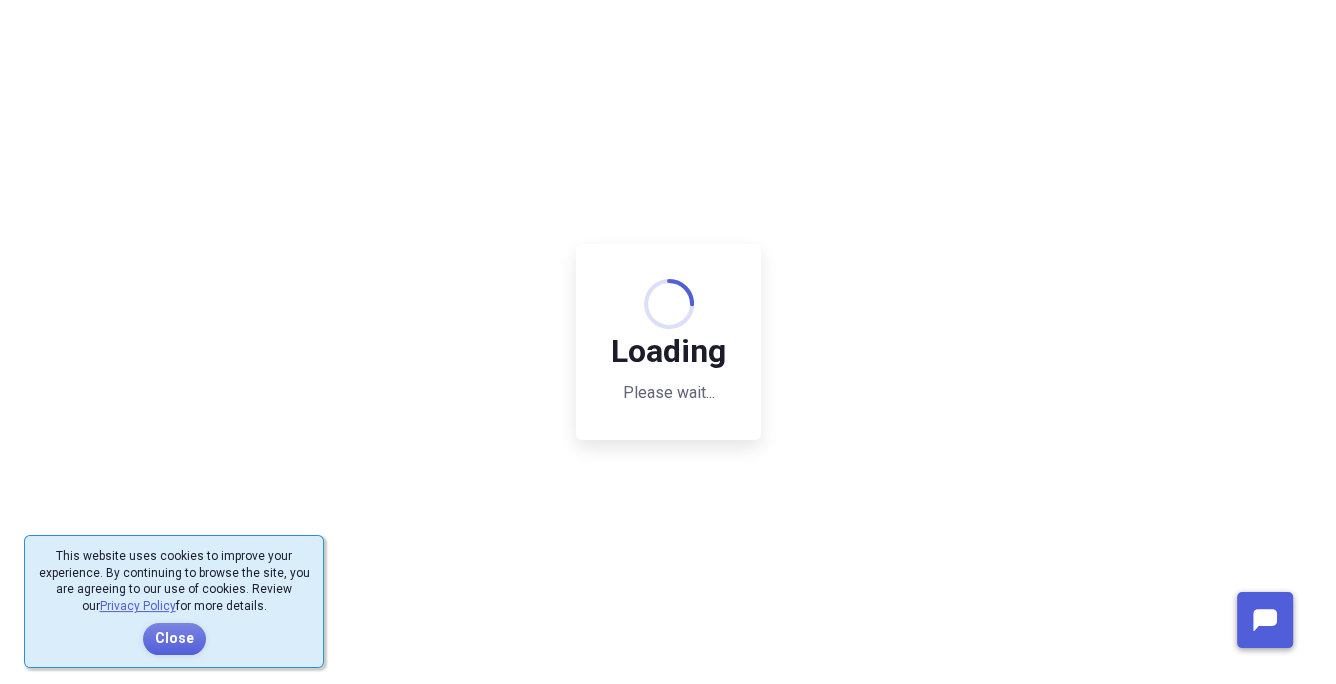 scroll, scrollTop: 0, scrollLeft: 0, axis: both 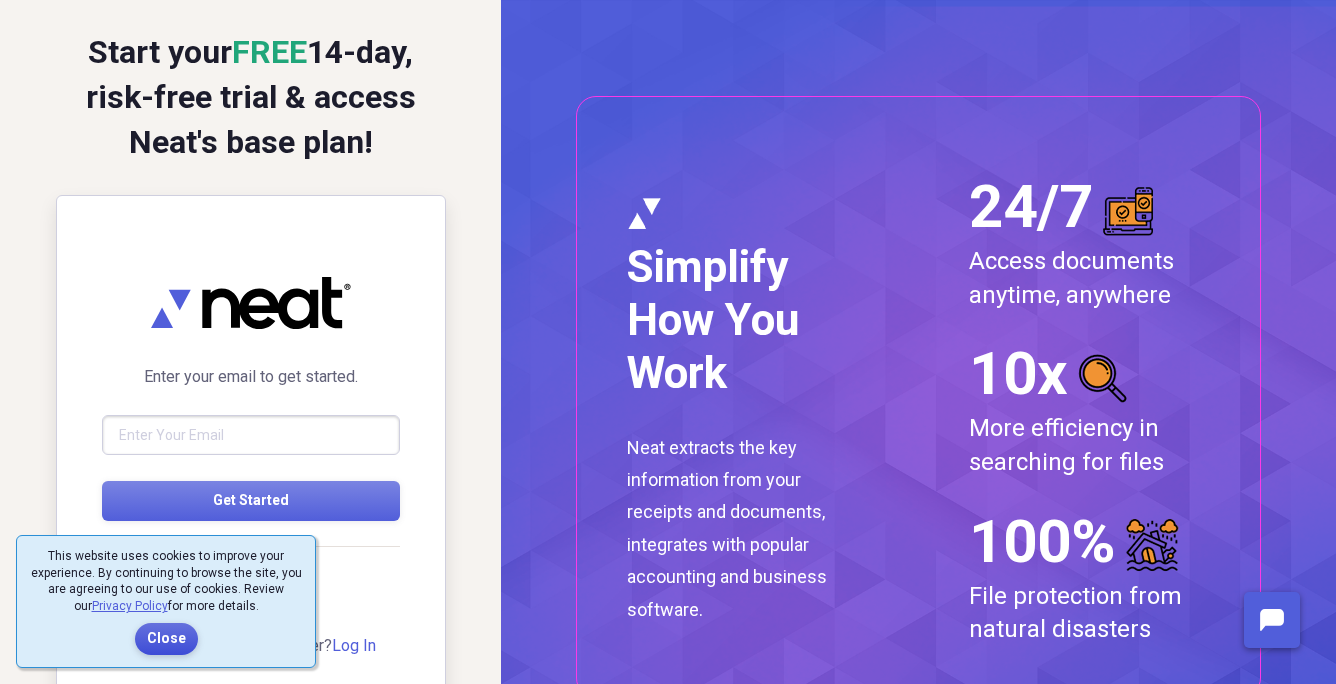 click on "Close" at bounding box center (166, 639) 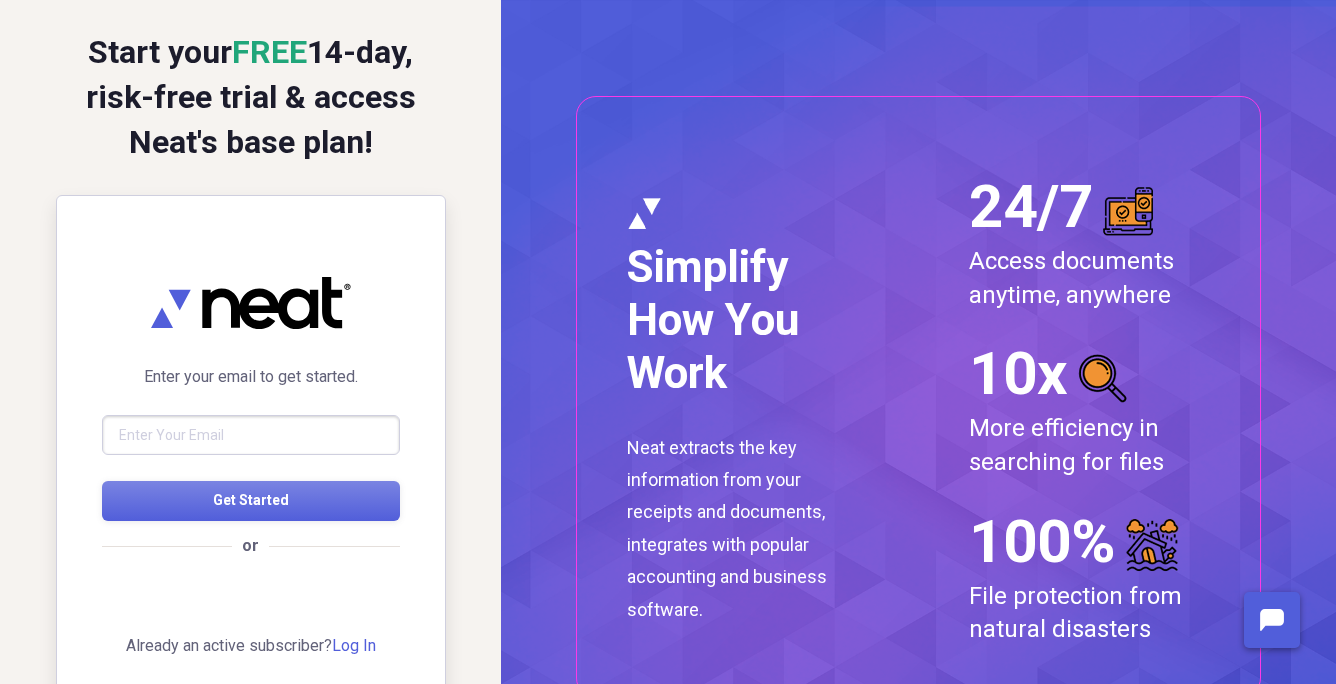 scroll, scrollTop: 84, scrollLeft: 0, axis: vertical 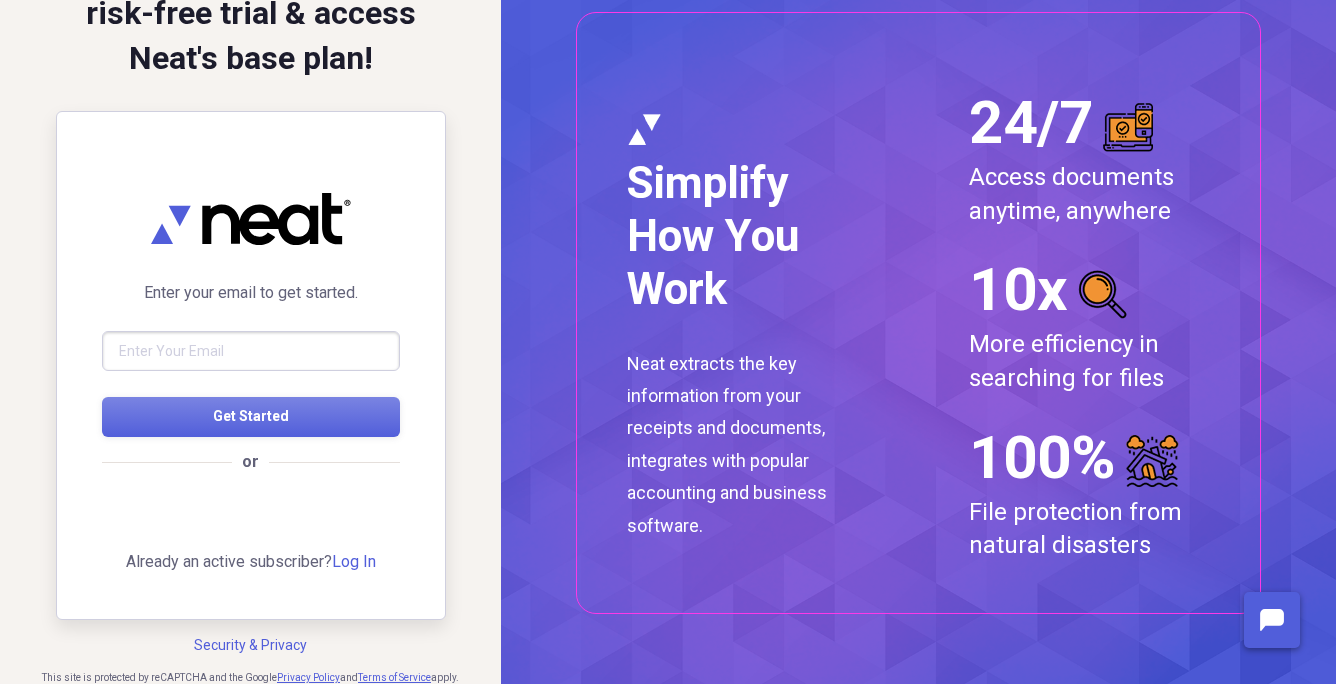 click at bounding box center [251, 351] 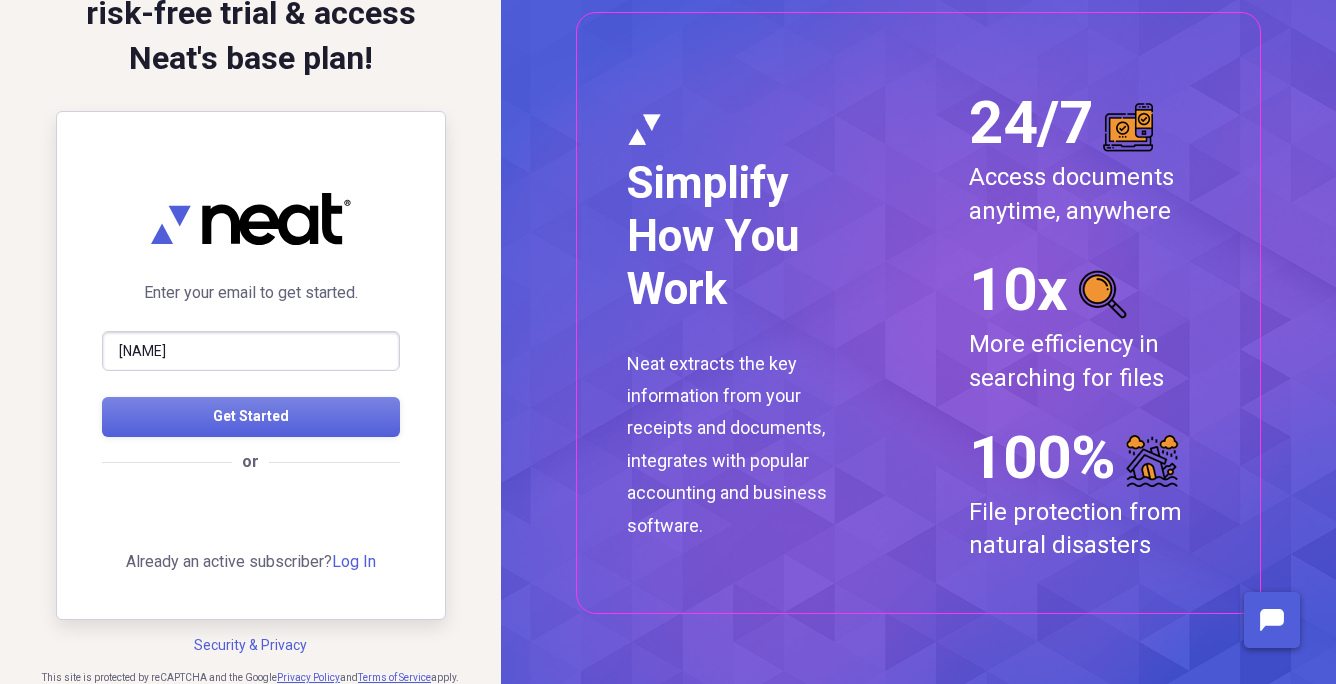 type on "denice" 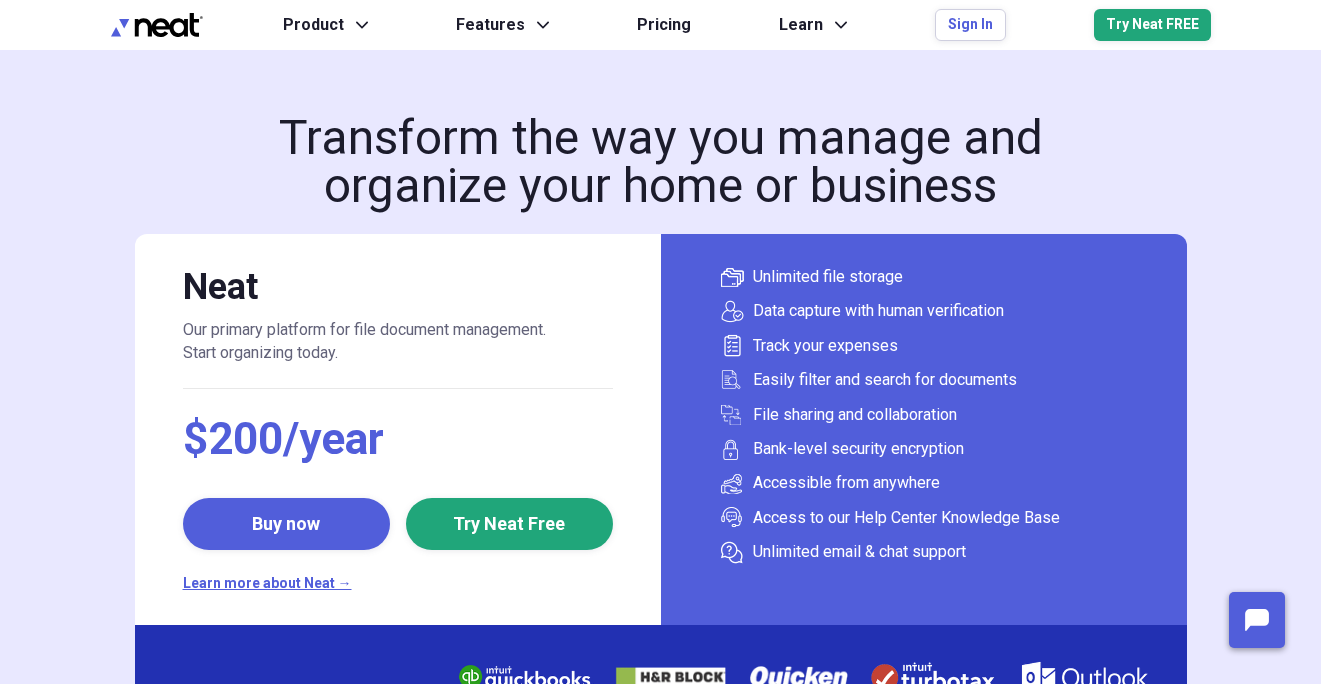 scroll, scrollTop: 0, scrollLeft: 0, axis: both 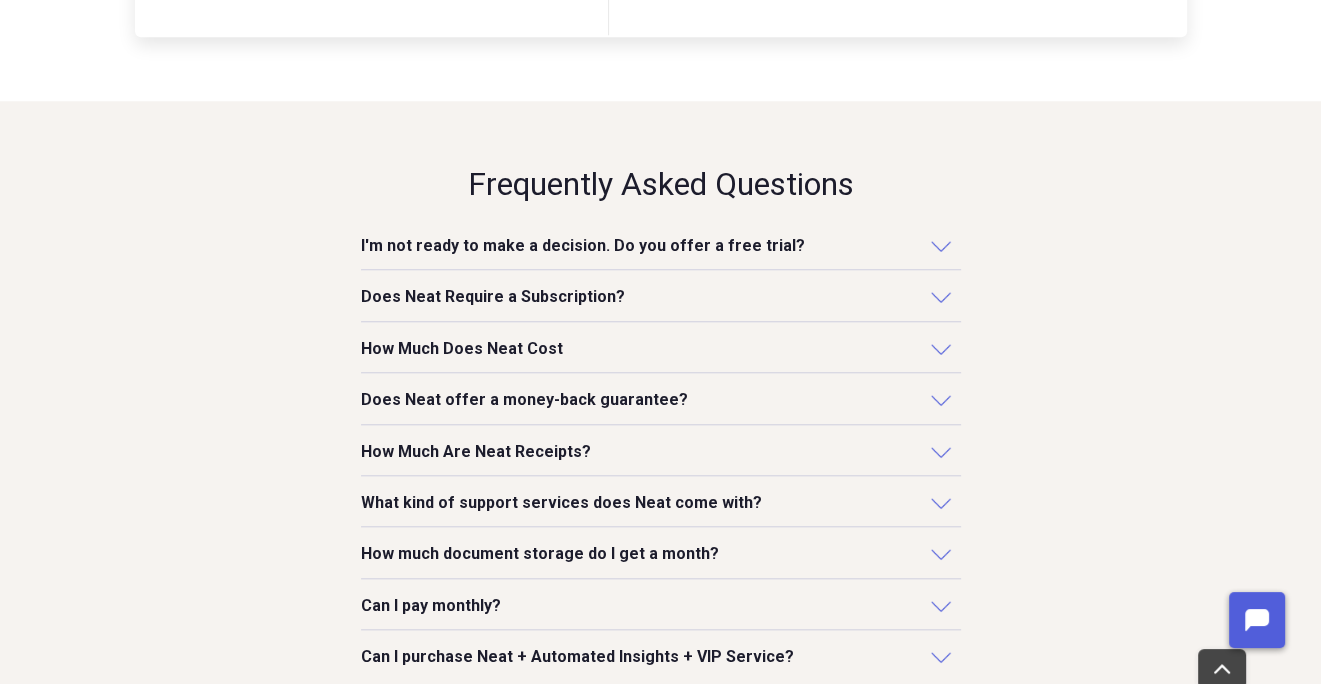 click on "Does Neat Require a Subscription?" at bounding box center [493, 297] 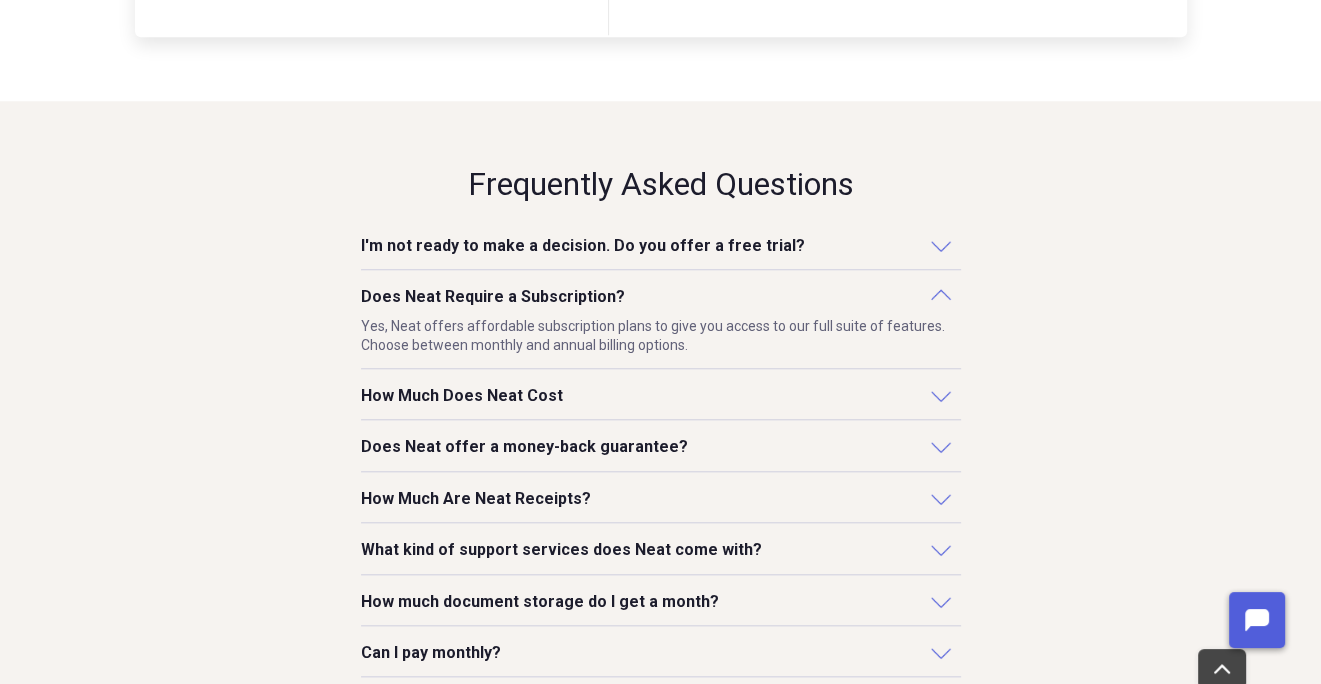 click on "How Much Does Neat Cost" at bounding box center (462, 396) 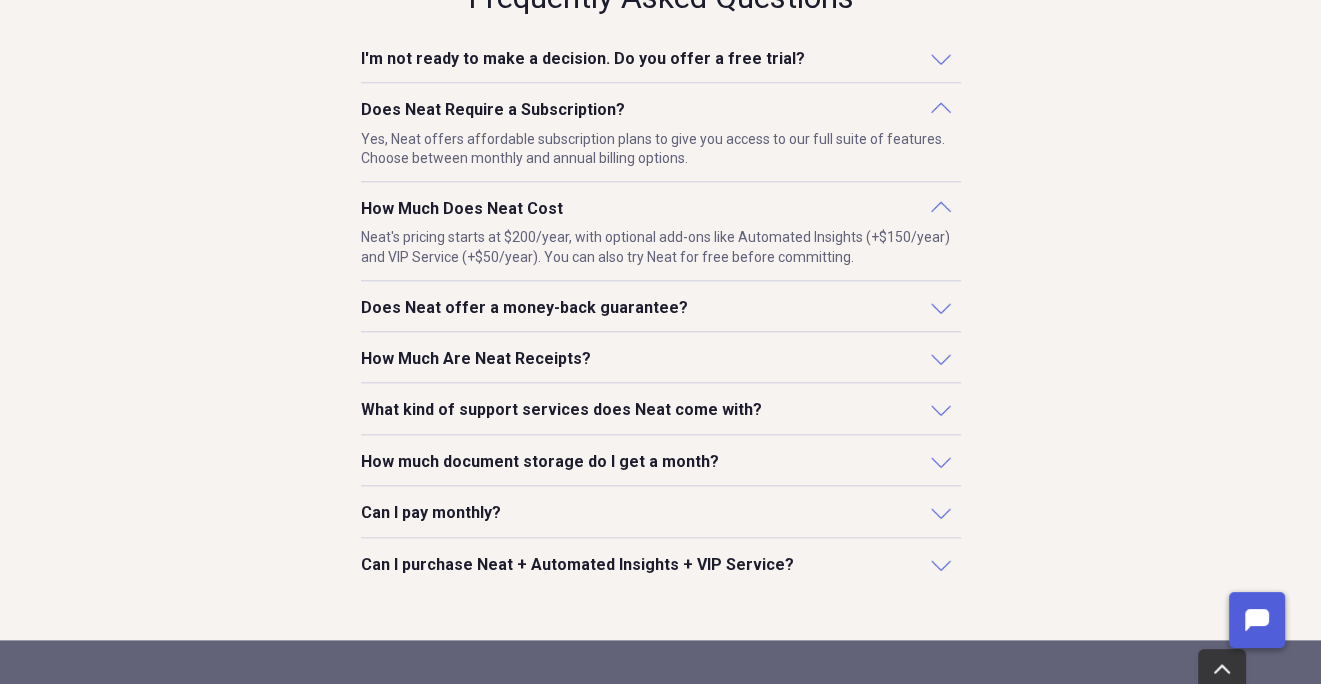 scroll, scrollTop: 1800, scrollLeft: 0, axis: vertical 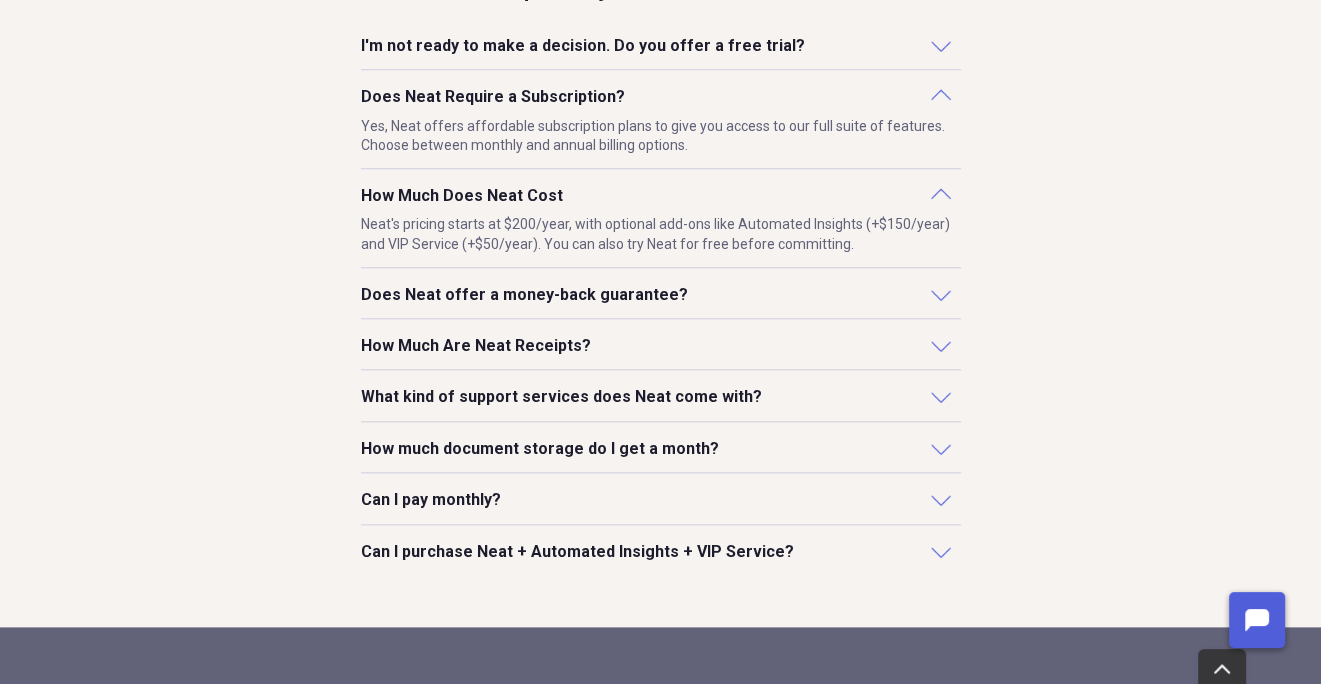 click on "How Much Are Neat Receipts?" at bounding box center (476, 346) 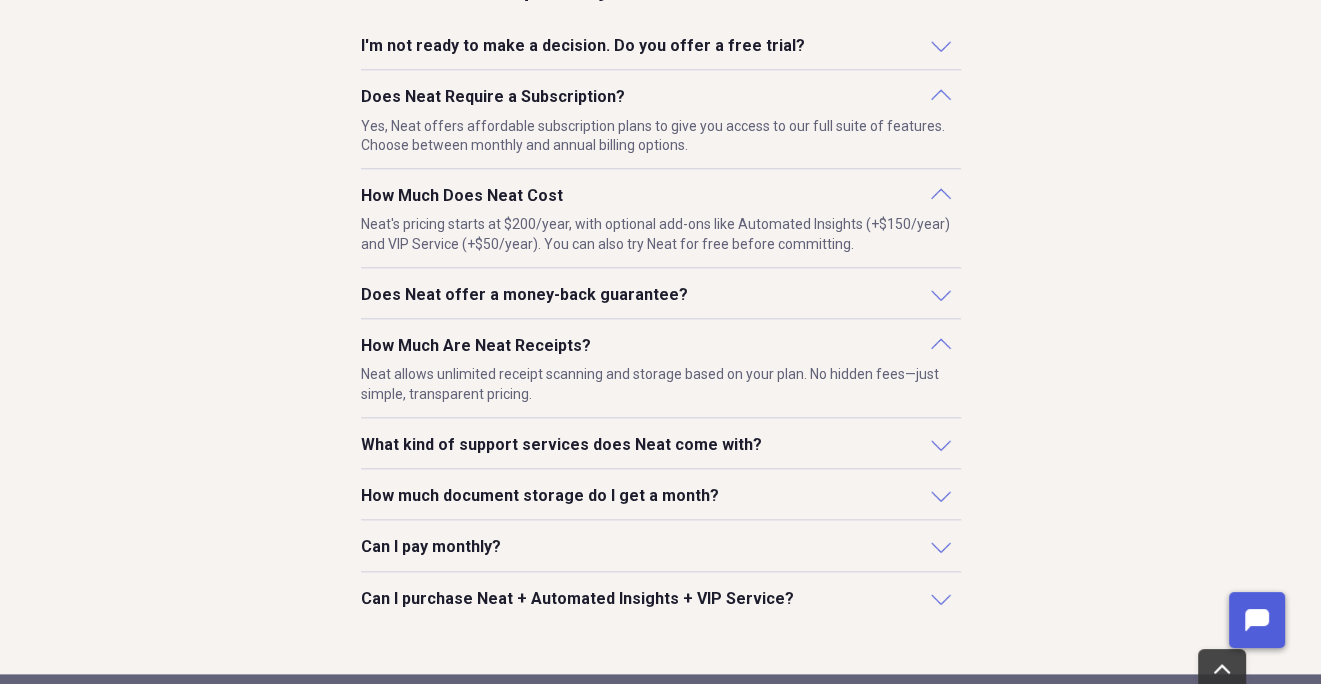 click on "Can I pay monthly?" at bounding box center (431, 547) 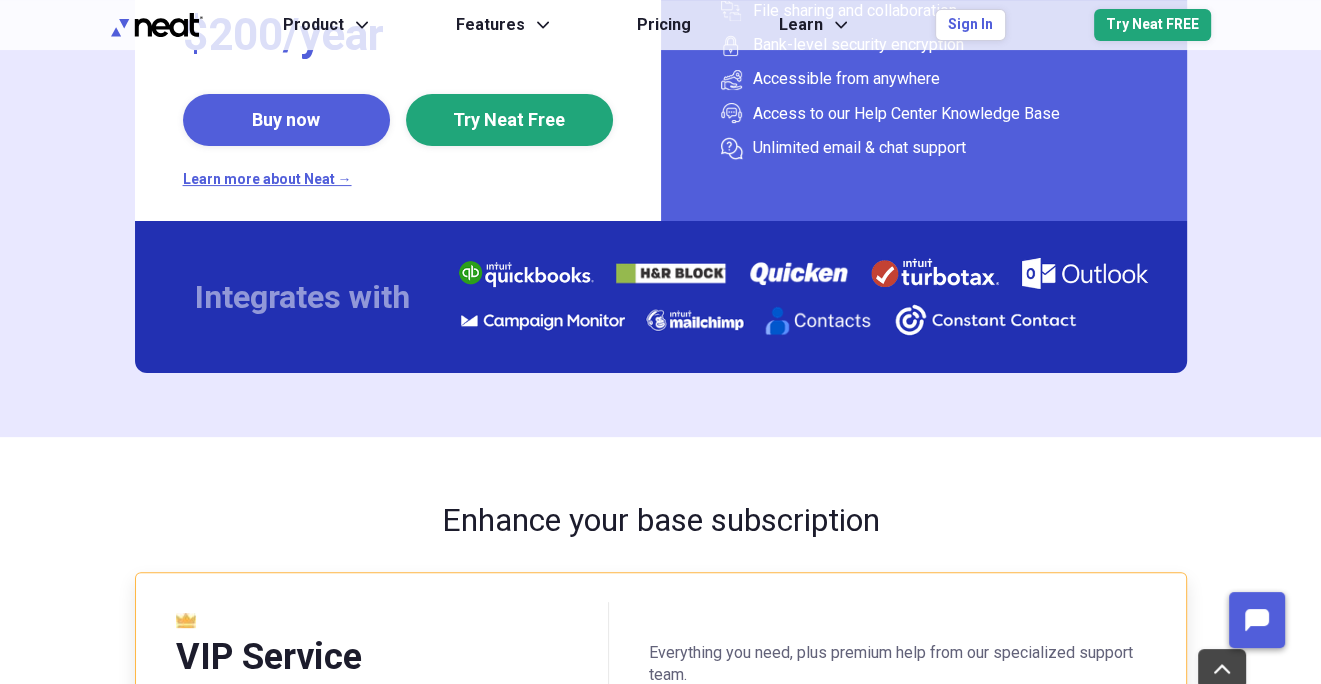 scroll, scrollTop: 84, scrollLeft: 0, axis: vertical 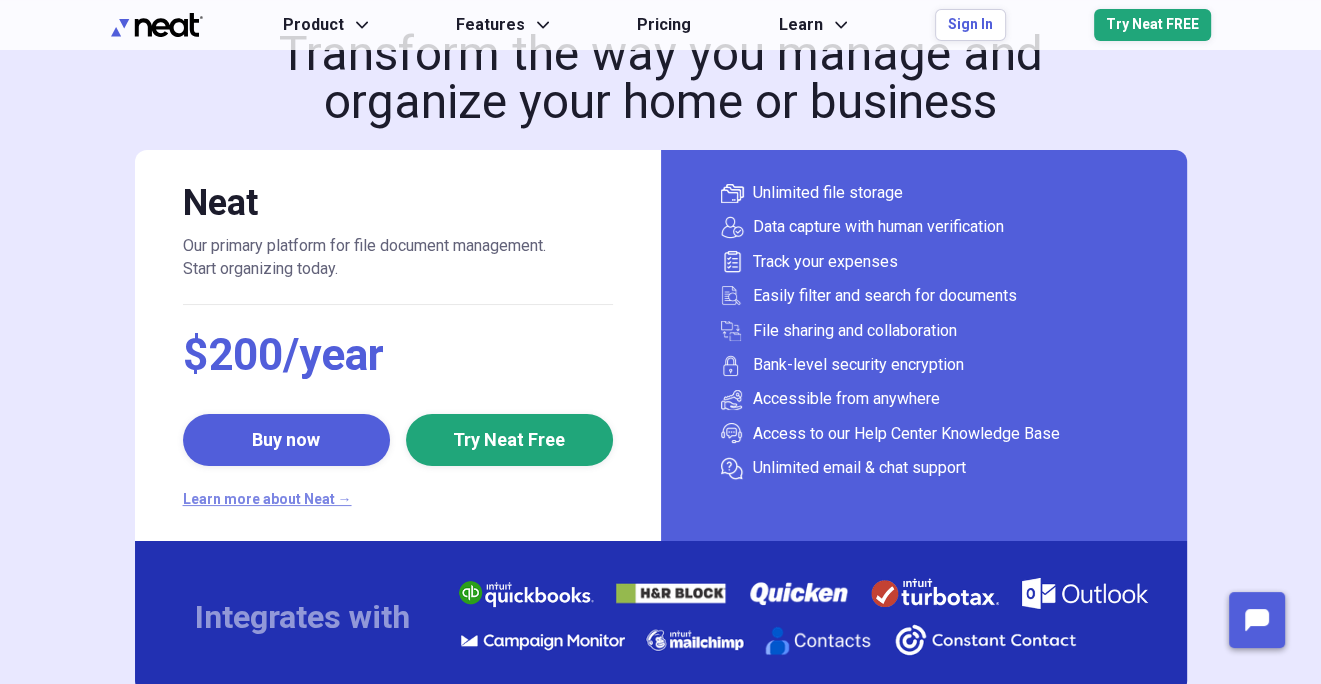 click on "Learn more about Neat →" at bounding box center (398, 500) 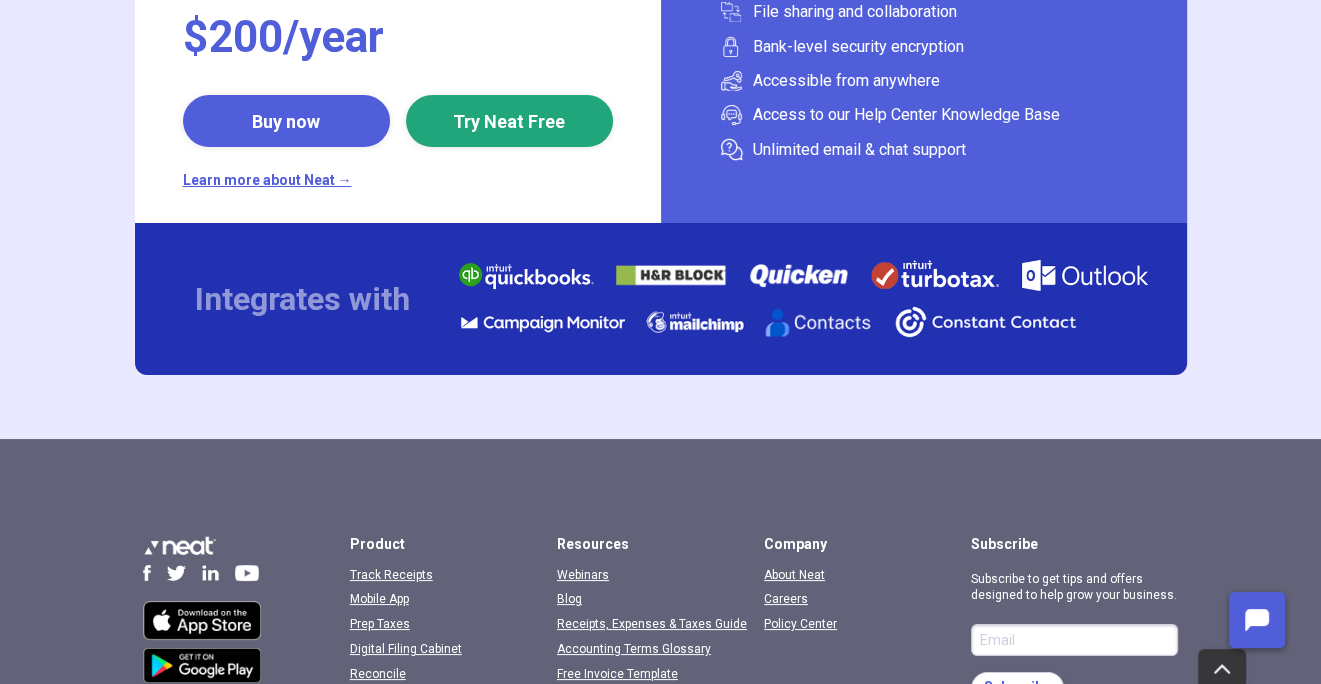scroll, scrollTop: 6700, scrollLeft: 0, axis: vertical 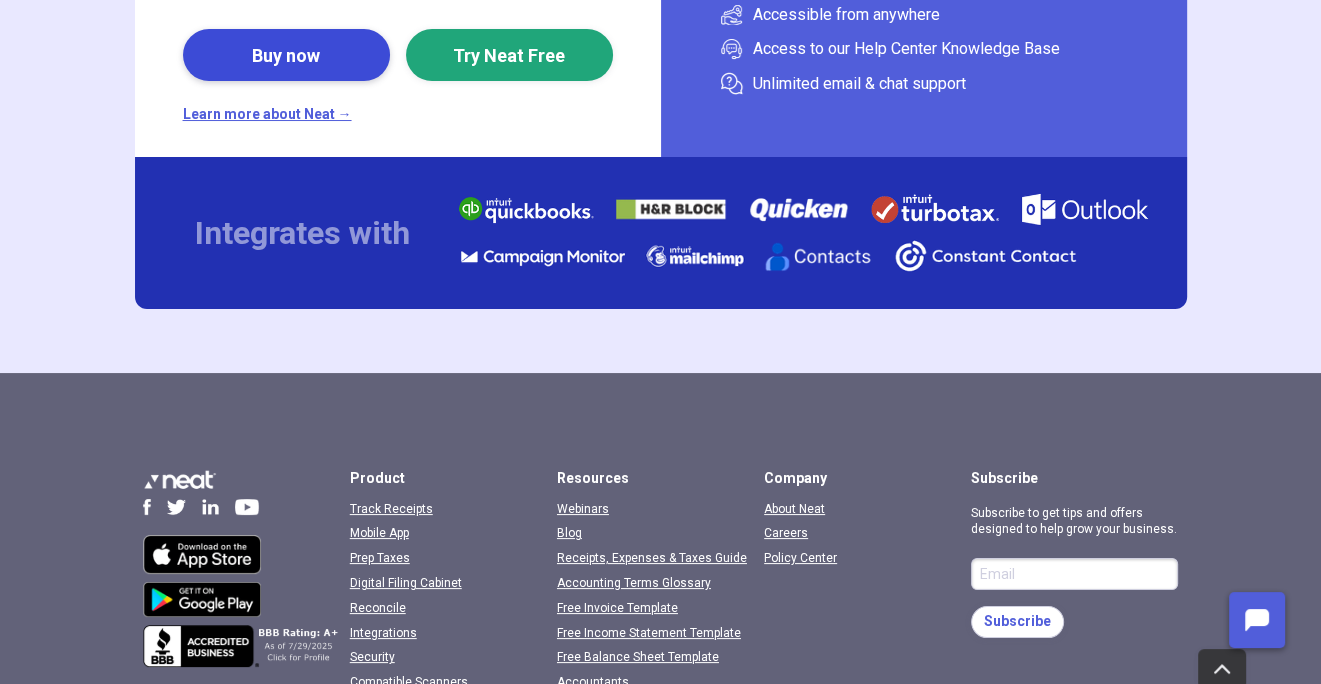 click on "Buy now" at bounding box center (286, 55) 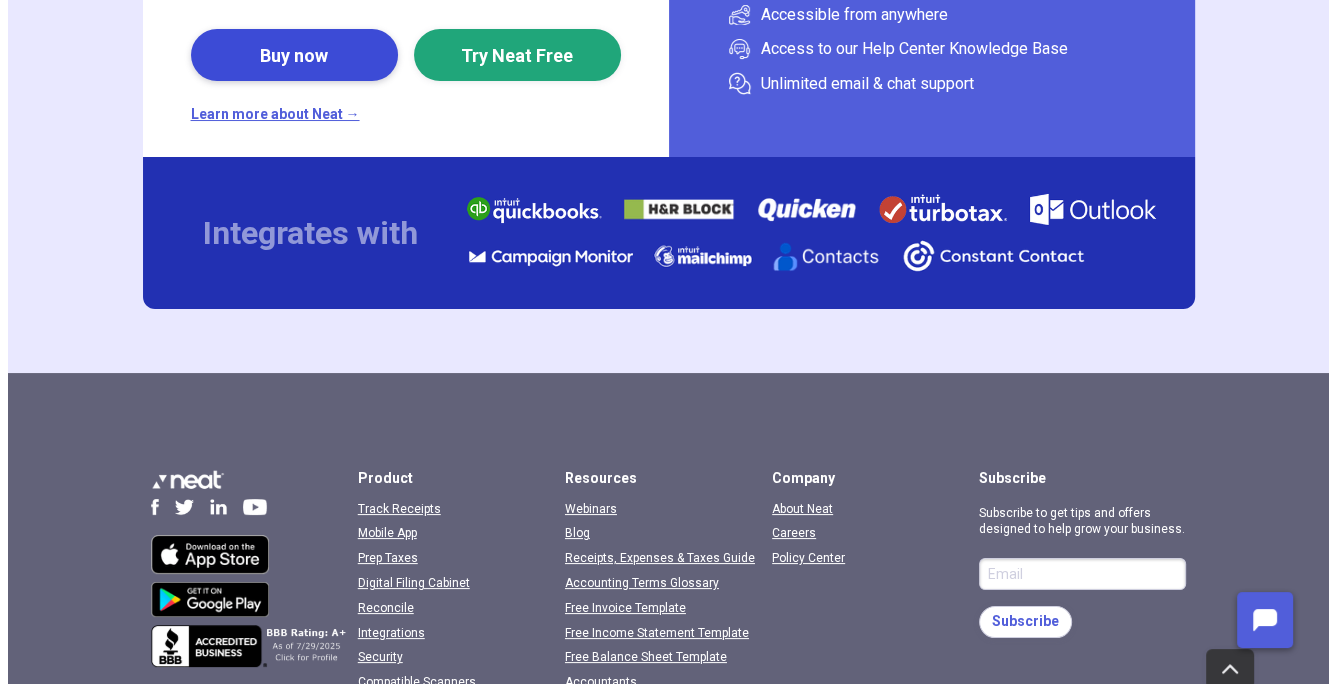 scroll, scrollTop: 0, scrollLeft: 0, axis: both 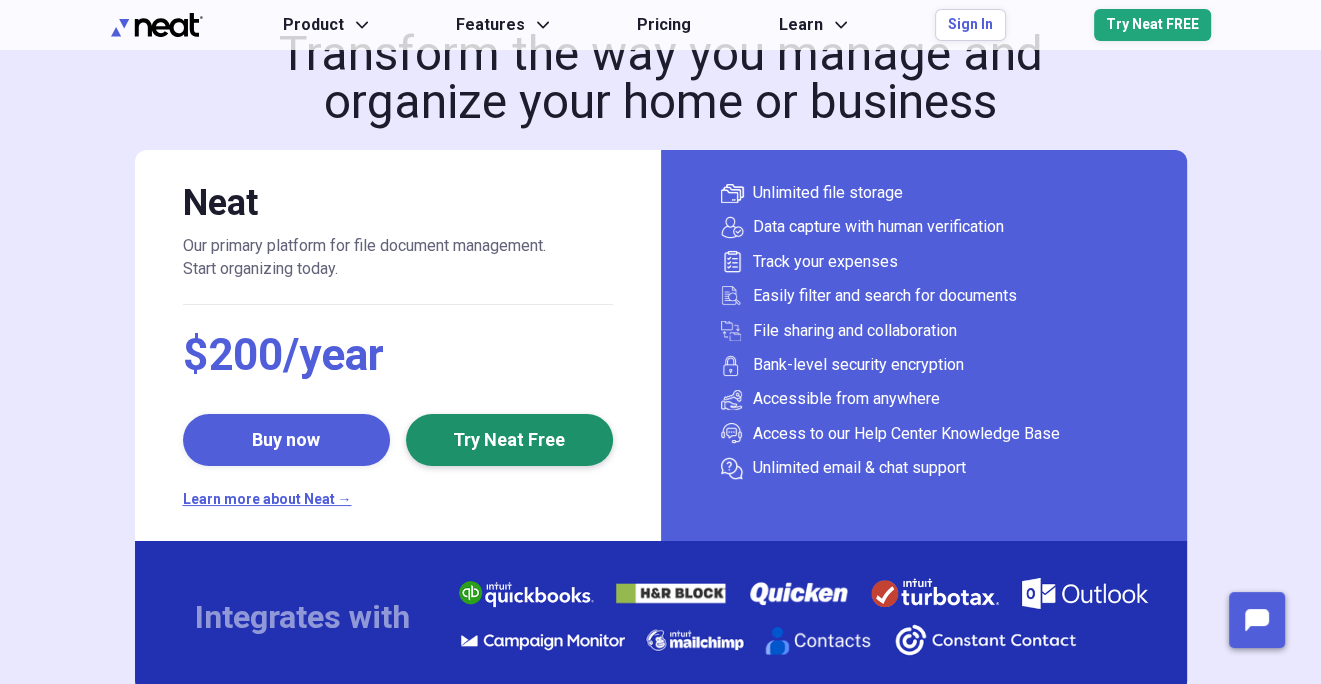 click on "Try Neat Free" at bounding box center (509, 440) 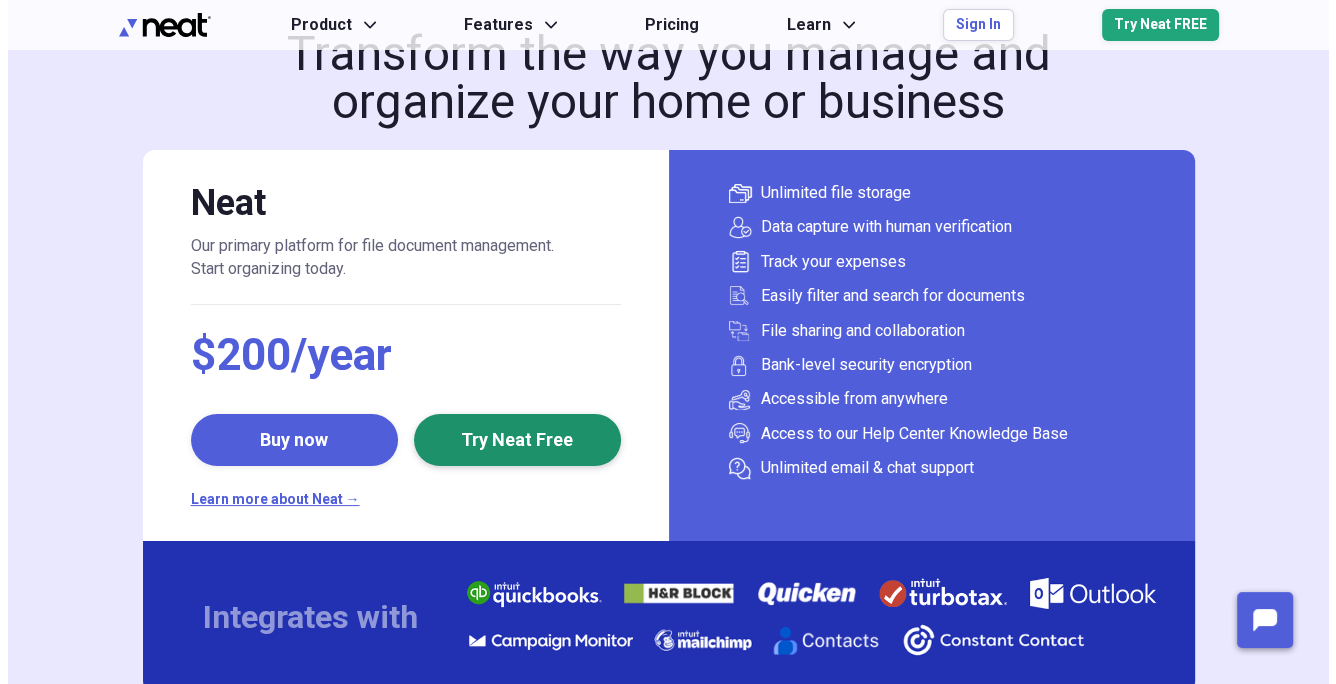 scroll, scrollTop: 0, scrollLeft: 0, axis: both 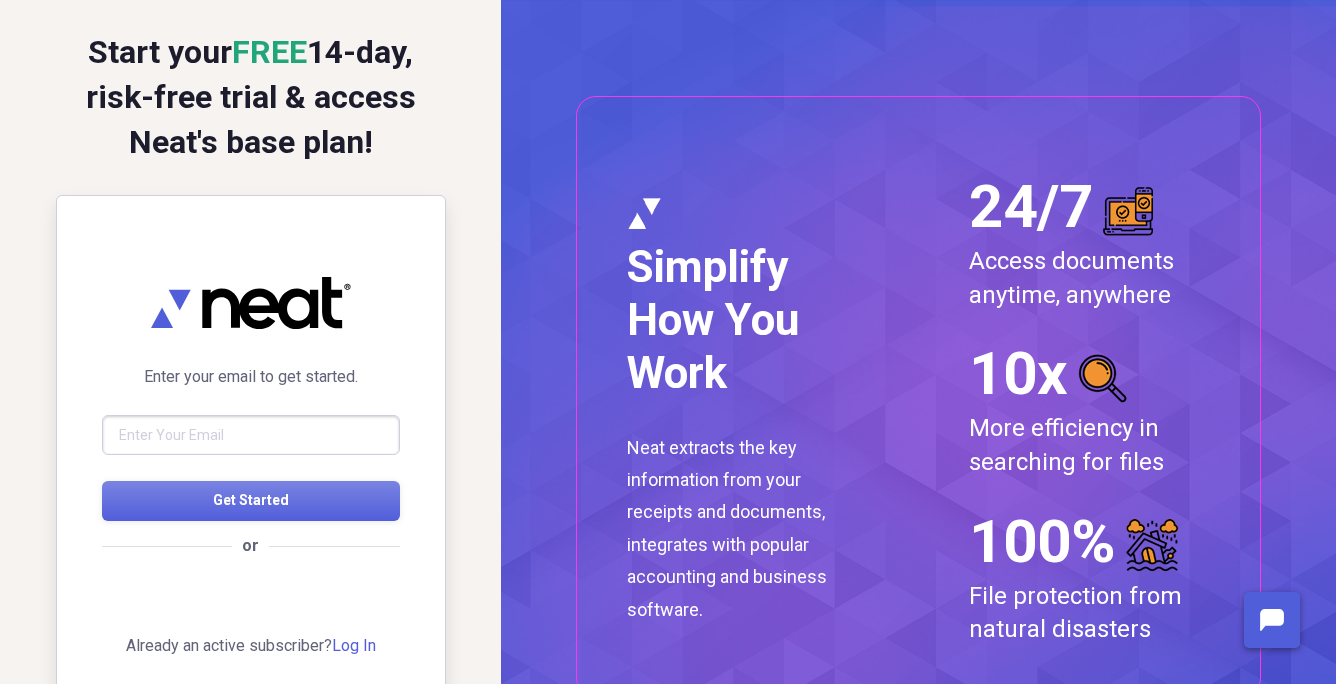 click at bounding box center [251, 435] 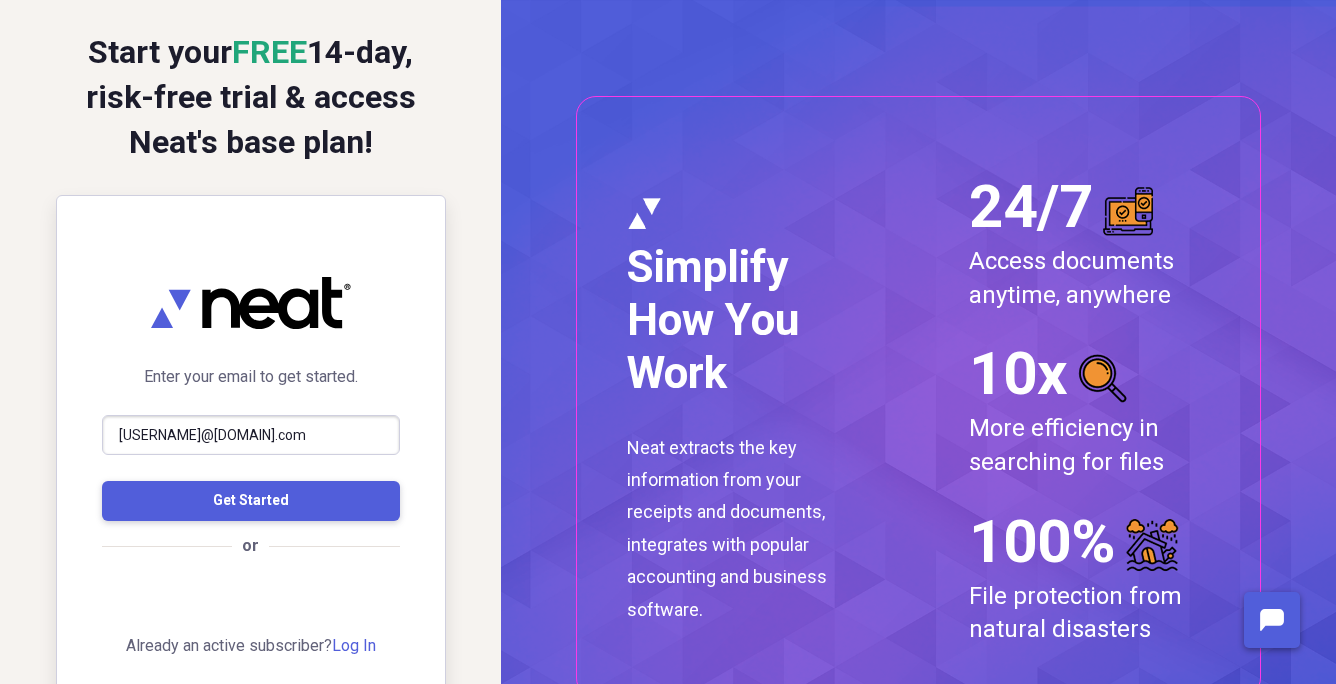 type on "denicerenee@yahoo.com" 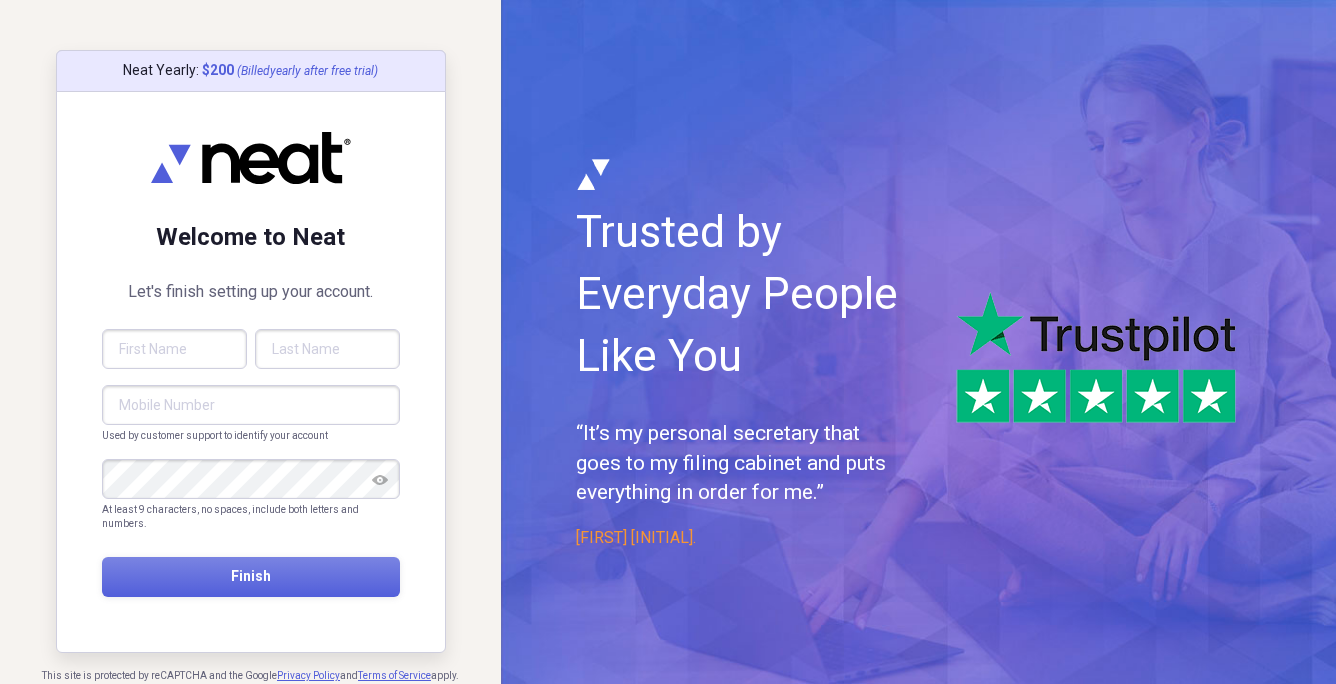 click at bounding box center [174, 349] 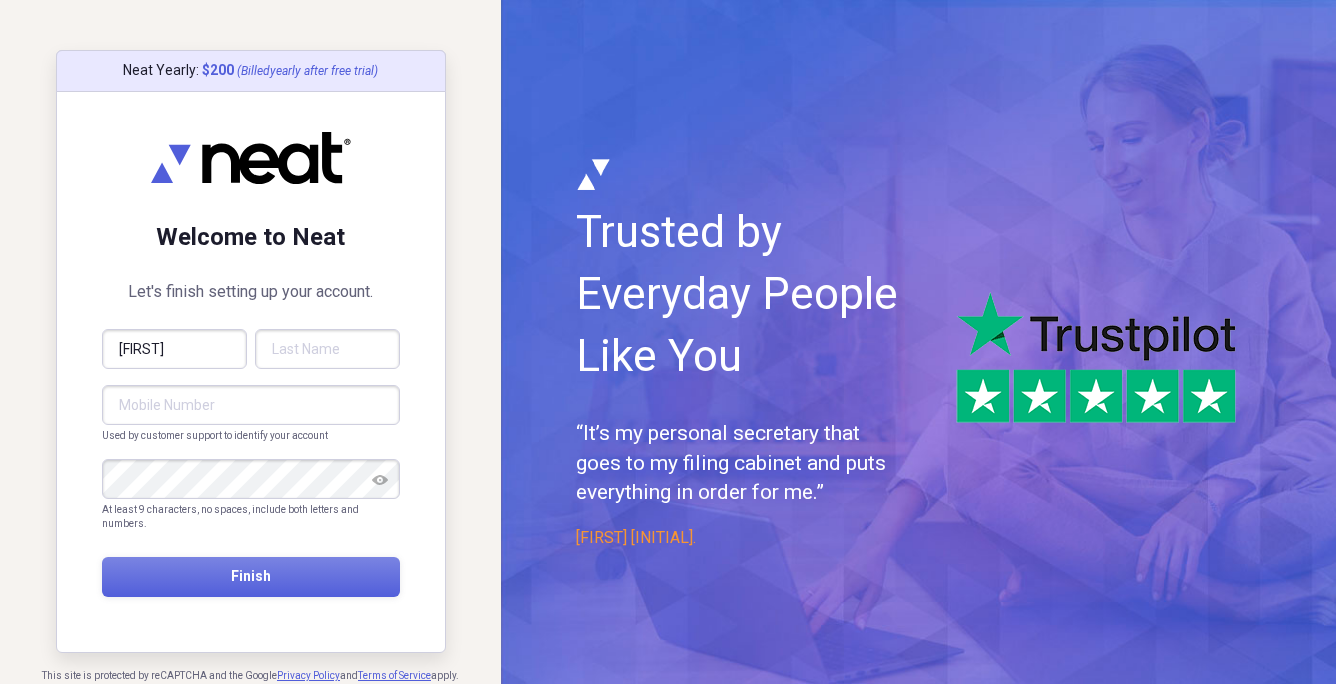 type on "Harrington" 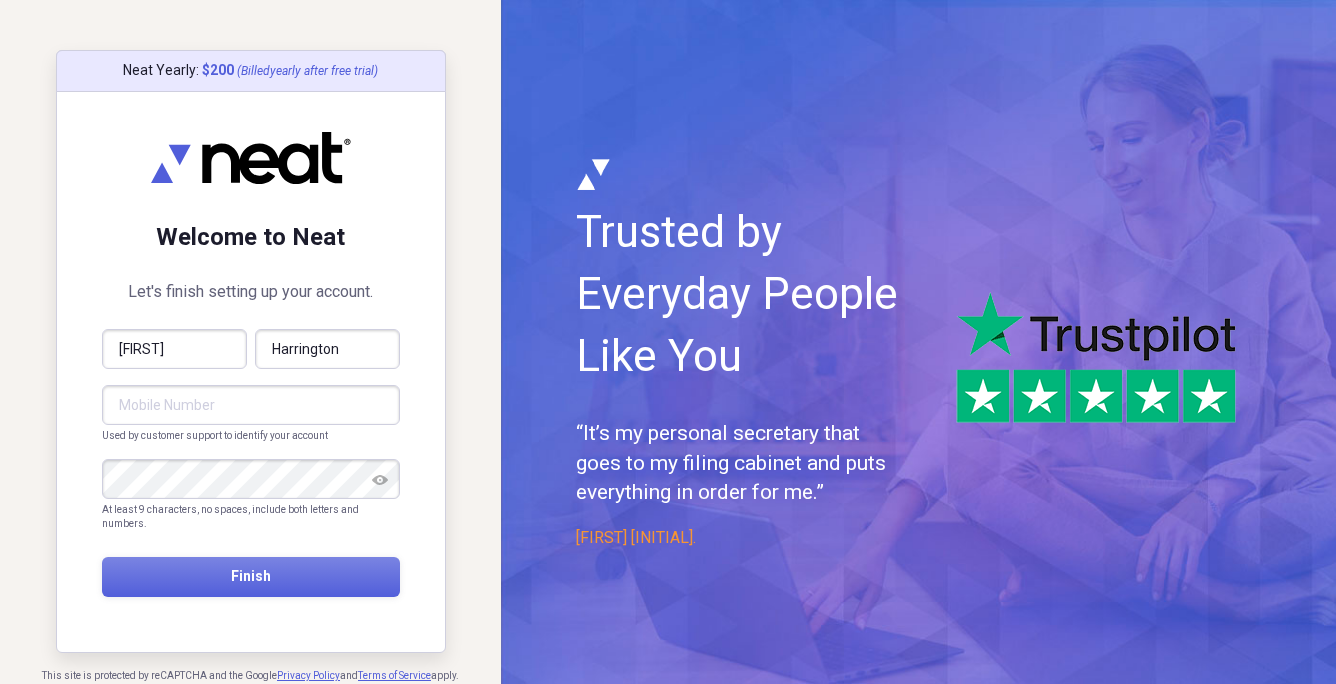 type on "(256) 468-0317" 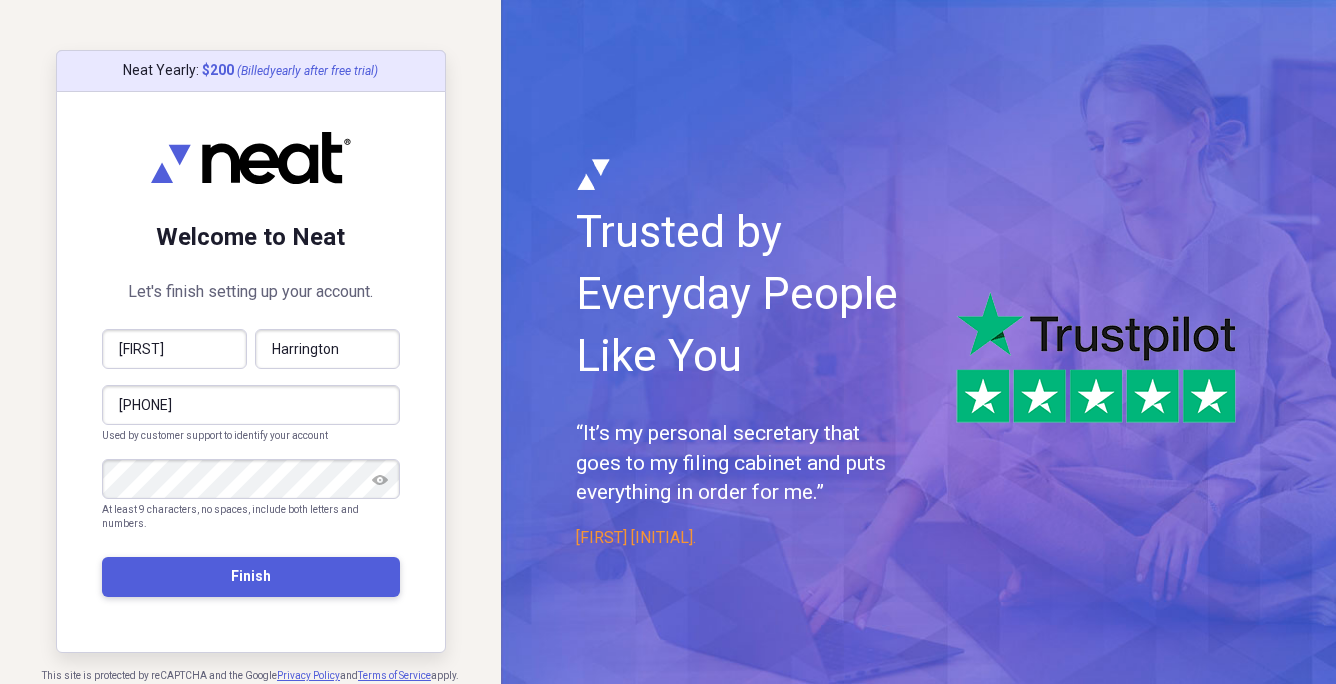 click on "Finish" at bounding box center (251, 577) 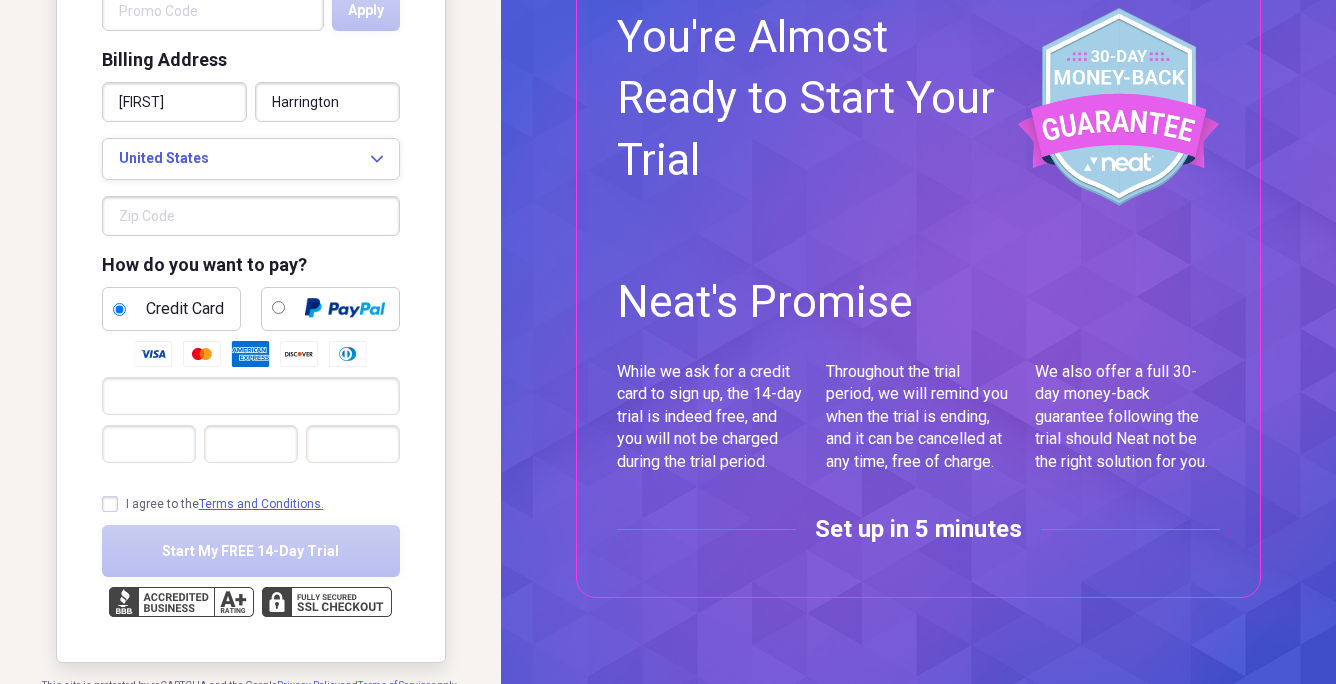 scroll, scrollTop: 148, scrollLeft: 0, axis: vertical 